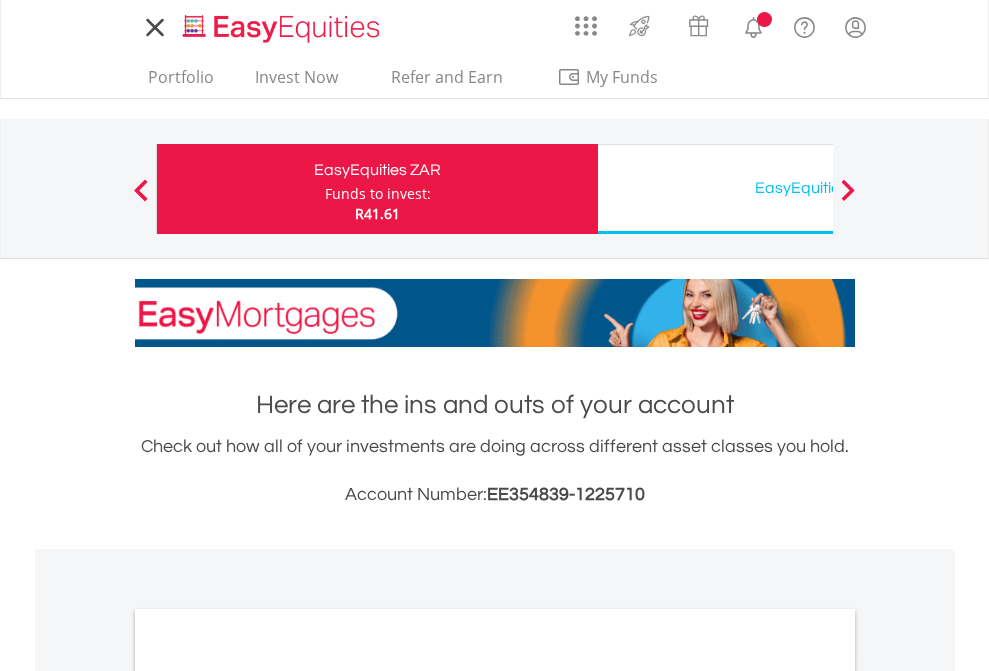 scroll, scrollTop: 0, scrollLeft: 0, axis: both 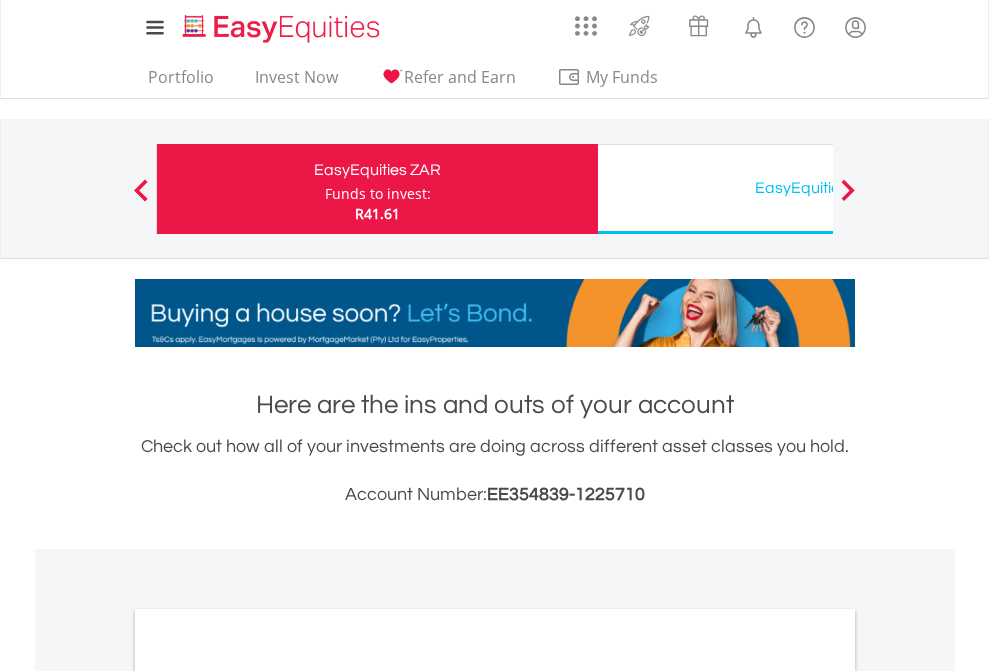 click on "Funds to invest:" at bounding box center [378, 194] 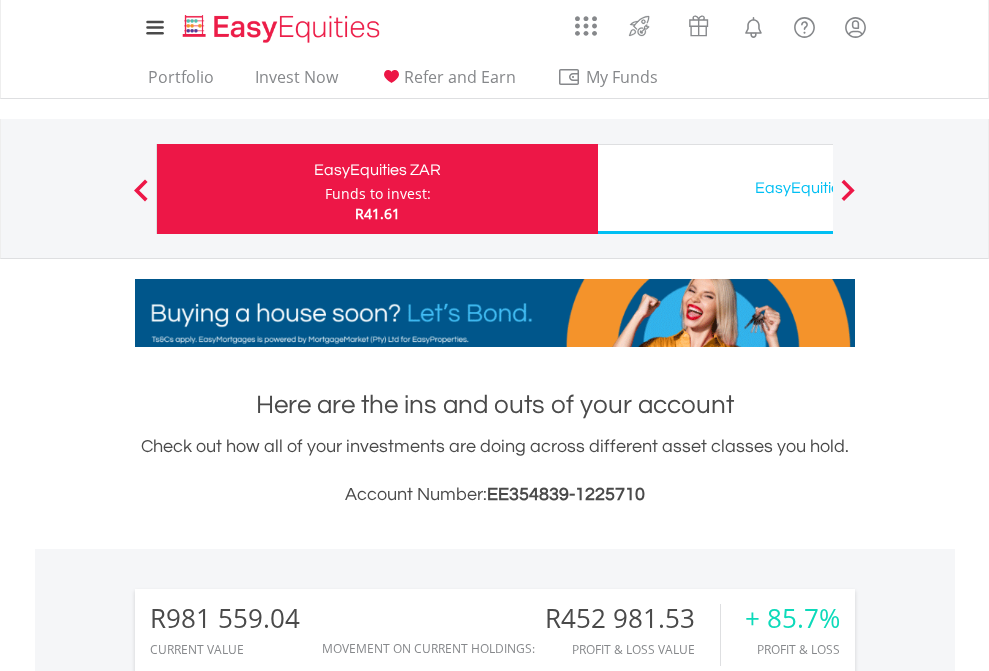 scroll, scrollTop: 999808, scrollLeft: 999687, axis: both 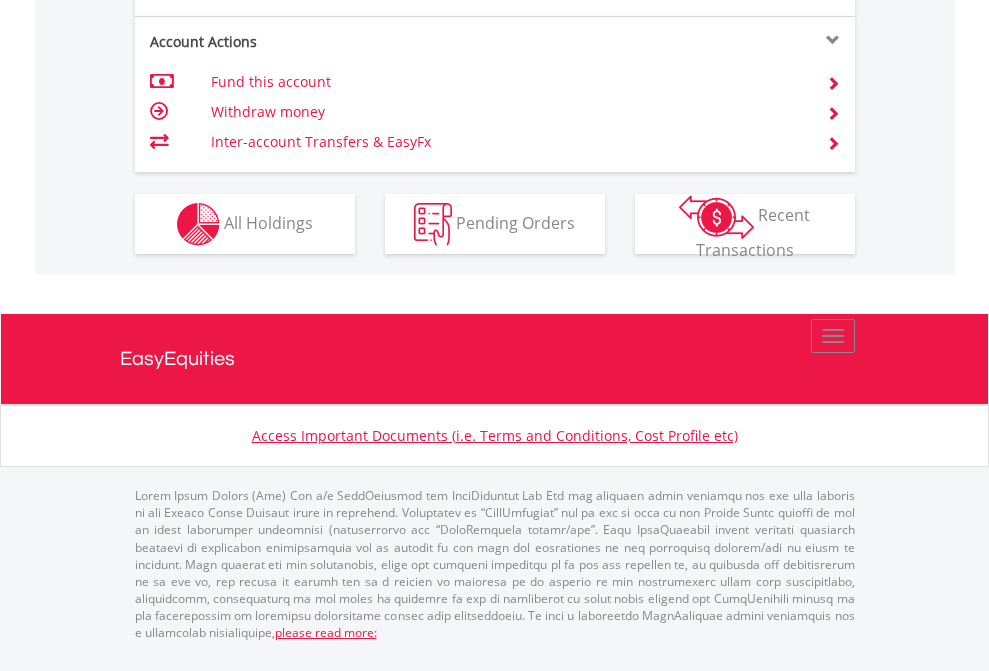 click on "Investment types" at bounding box center (706, -337) 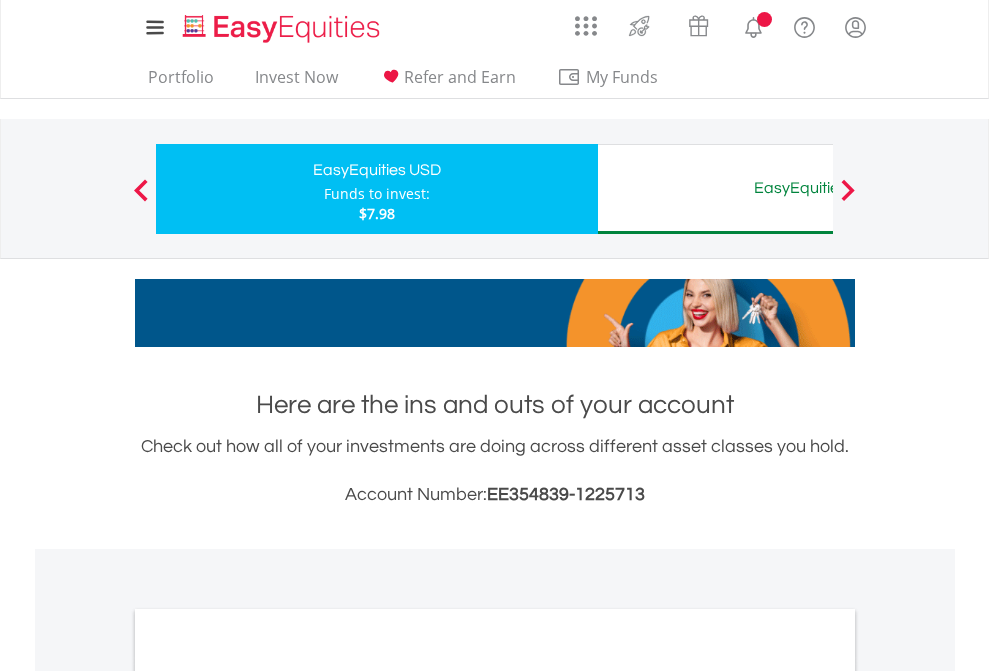 scroll, scrollTop: 0, scrollLeft: 0, axis: both 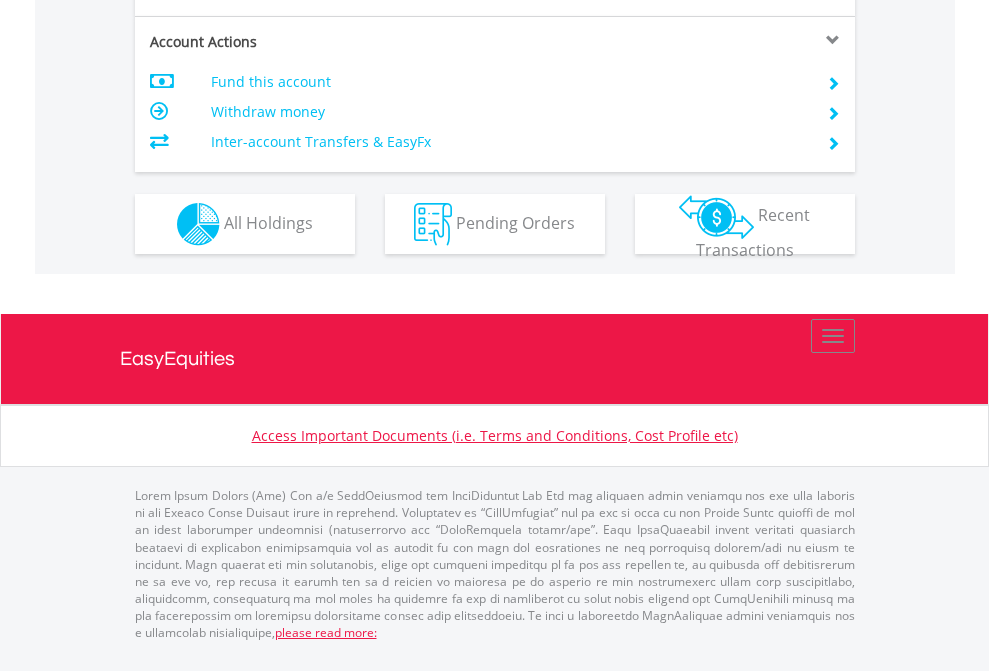 click on "Investment types" at bounding box center [706, -337] 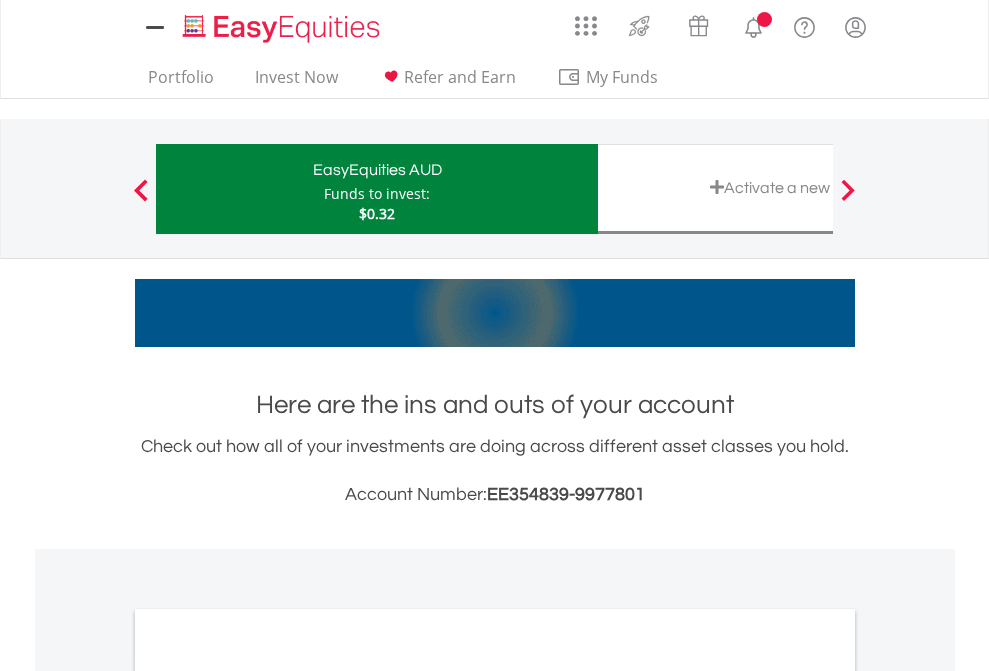 scroll, scrollTop: 0, scrollLeft: 0, axis: both 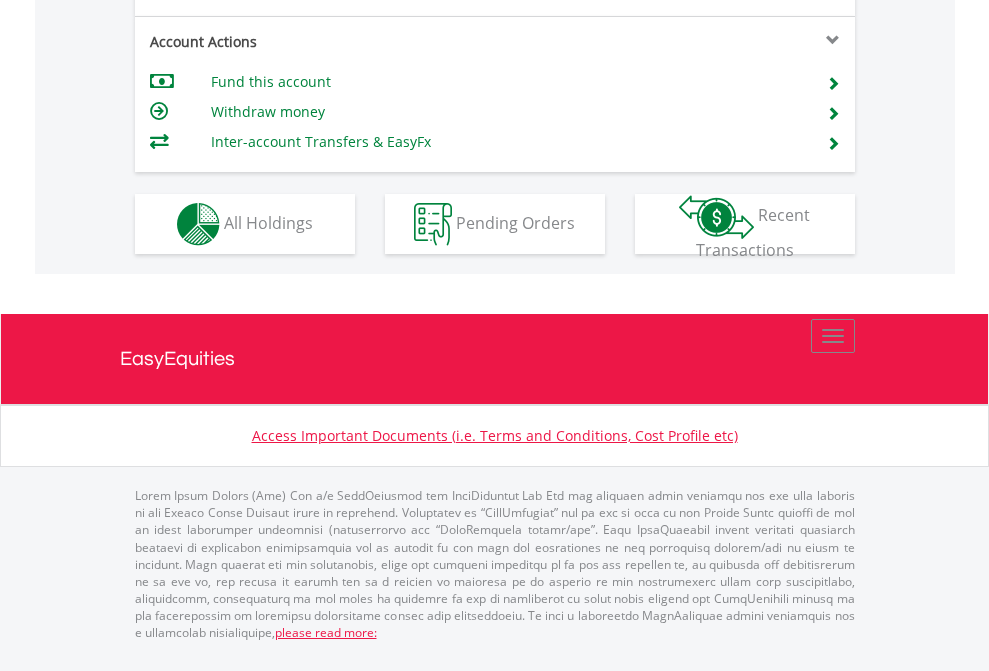 click on "Investment types" at bounding box center [706, -337] 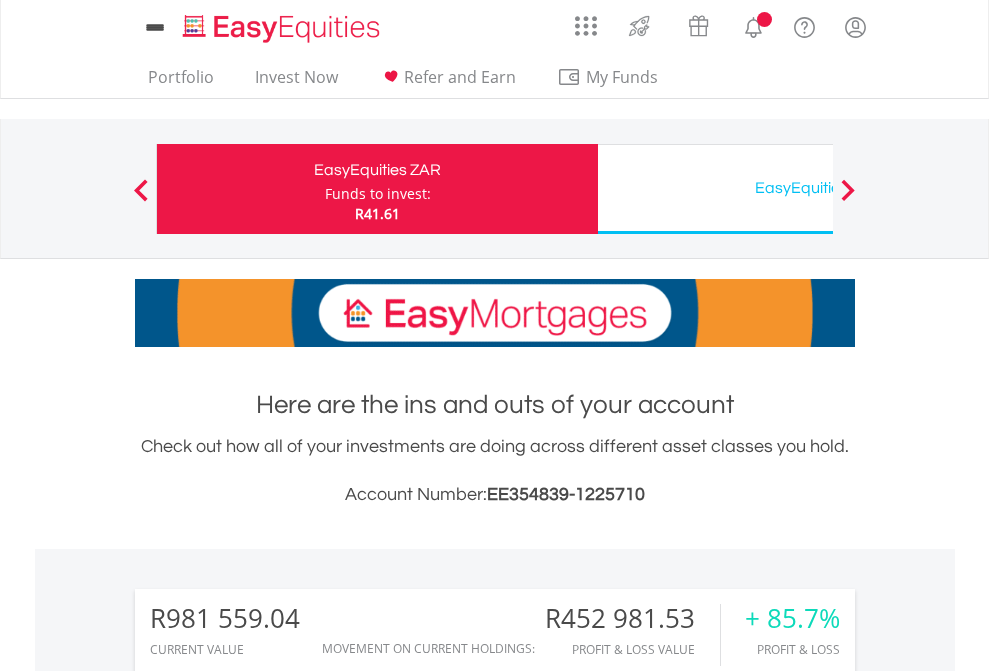 scroll, scrollTop: 0, scrollLeft: 0, axis: both 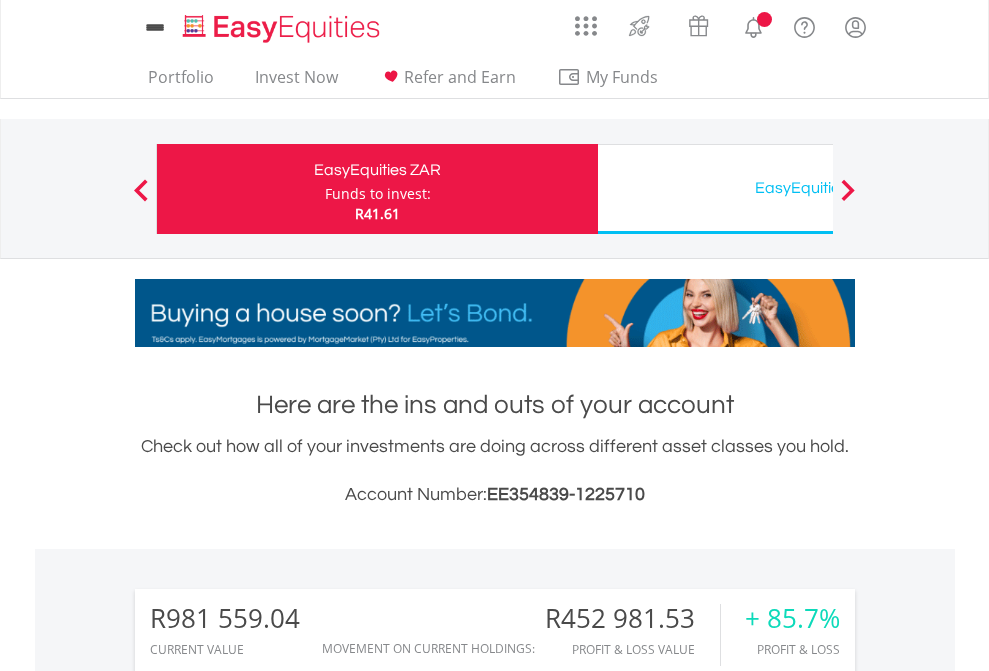 click on "All Holdings" at bounding box center (268, 1626) 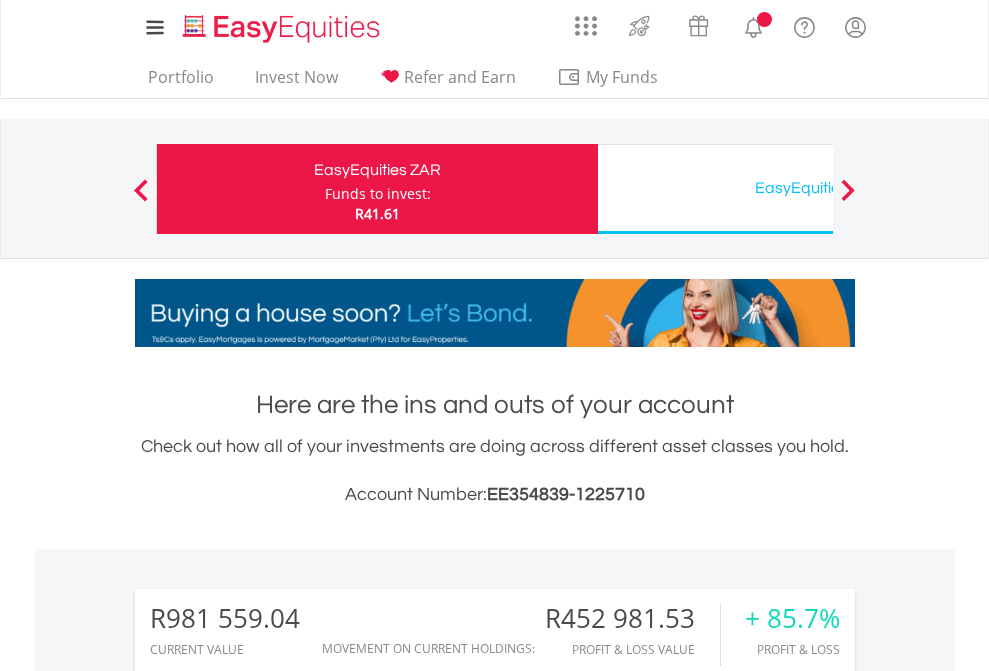 scroll, scrollTop: 1653, scrollLeft: 0, axis: vertical 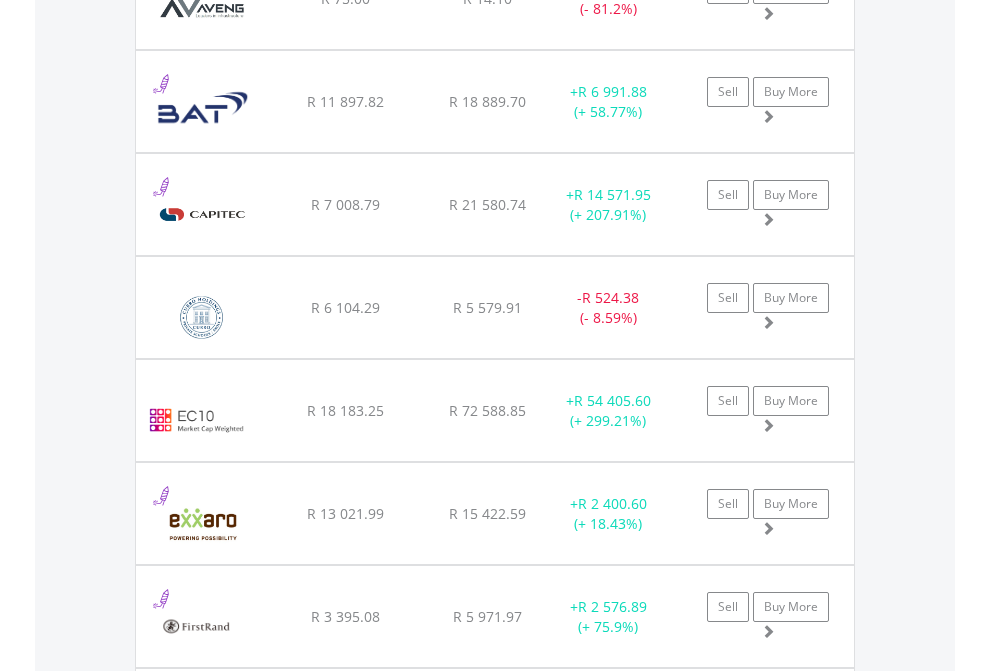 click on "EasyEquities USD" at bounding box center [818, -2196] 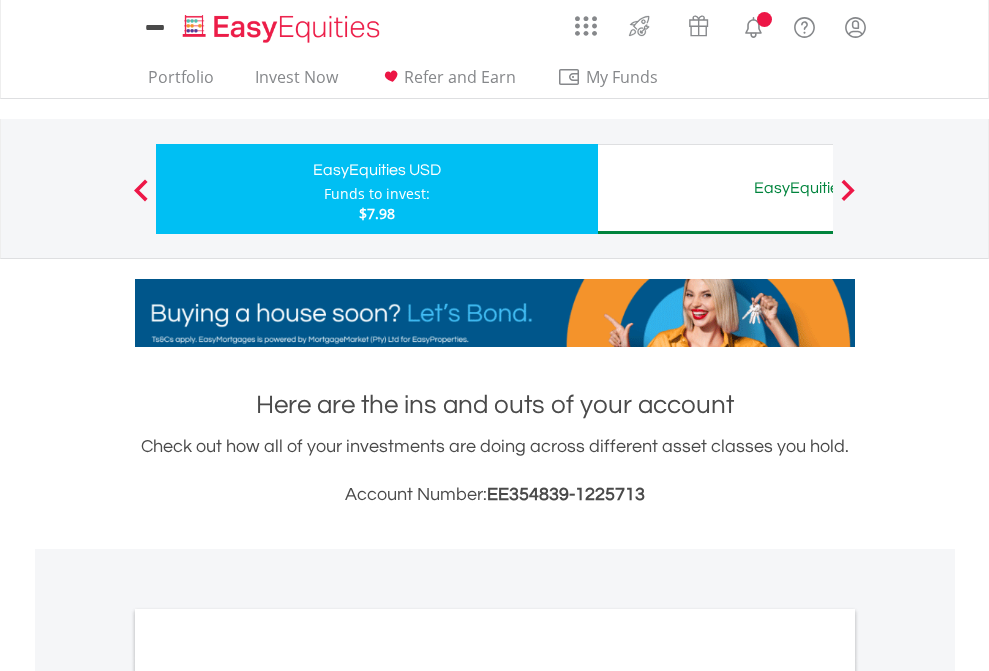 scroll, scrollTop: 1202, scrollLeft: 0, axis: vertical 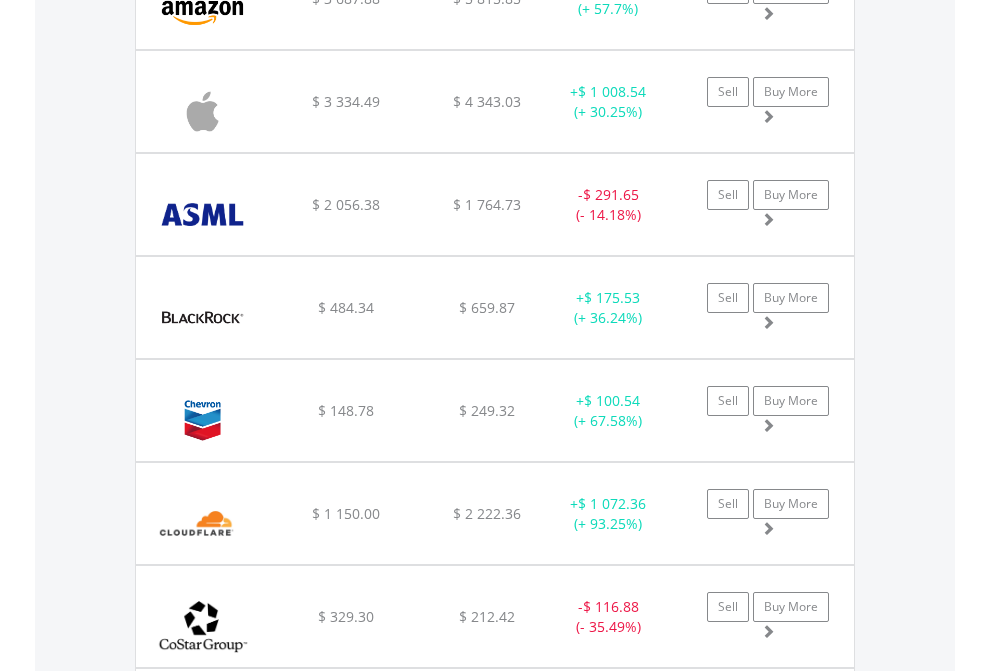click on "EasyEquities AUD" at bounding box center [818, -2076] 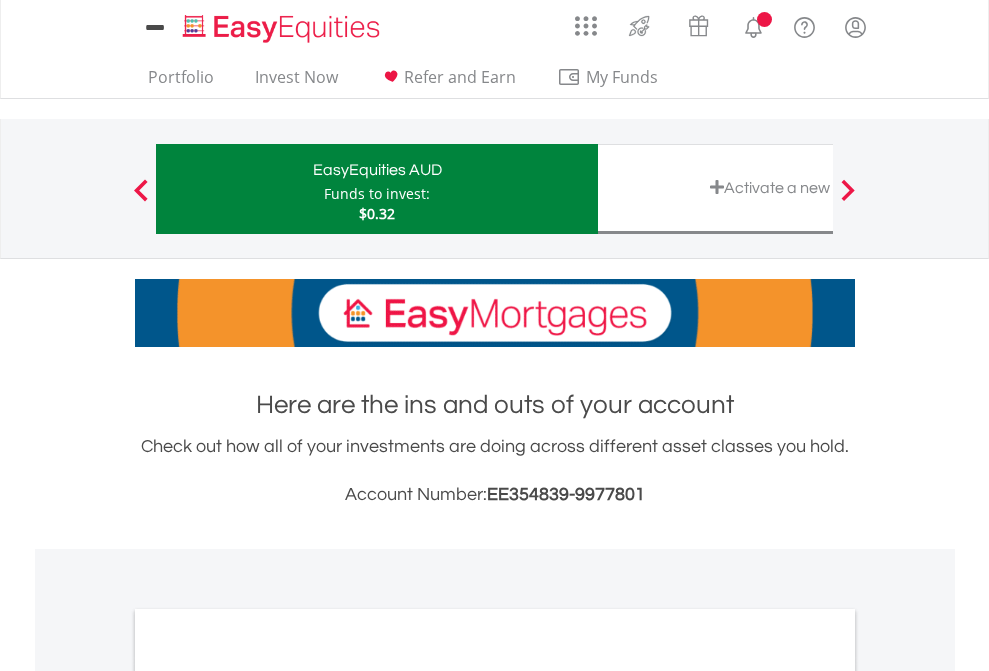 scroll, scrollTop: 0, scrollLeft: 0, axis: both 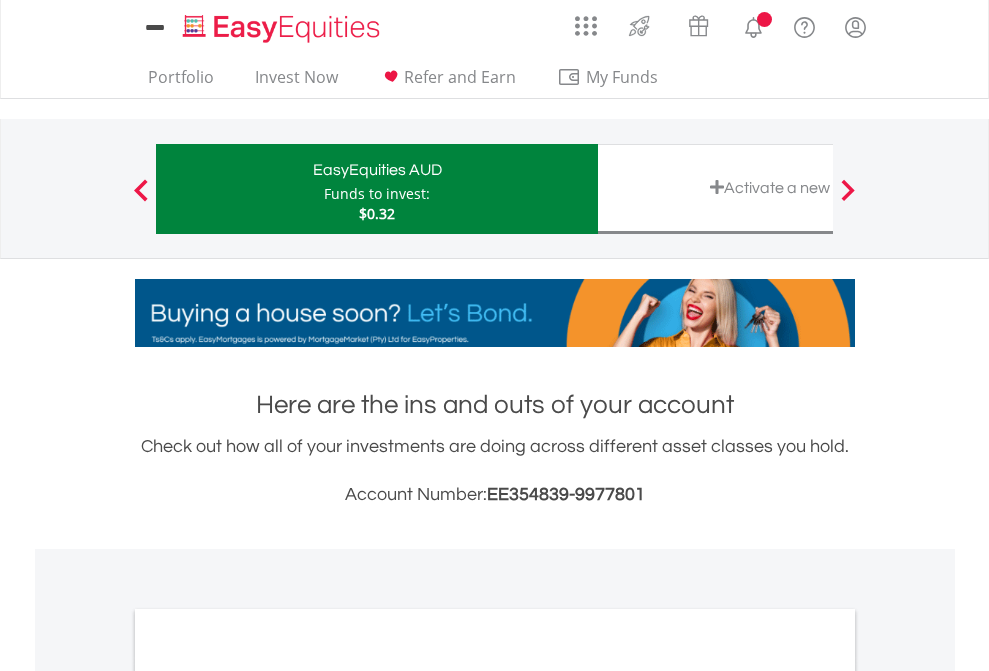 click on "All Holdings" at bounding box center [268, 1096] 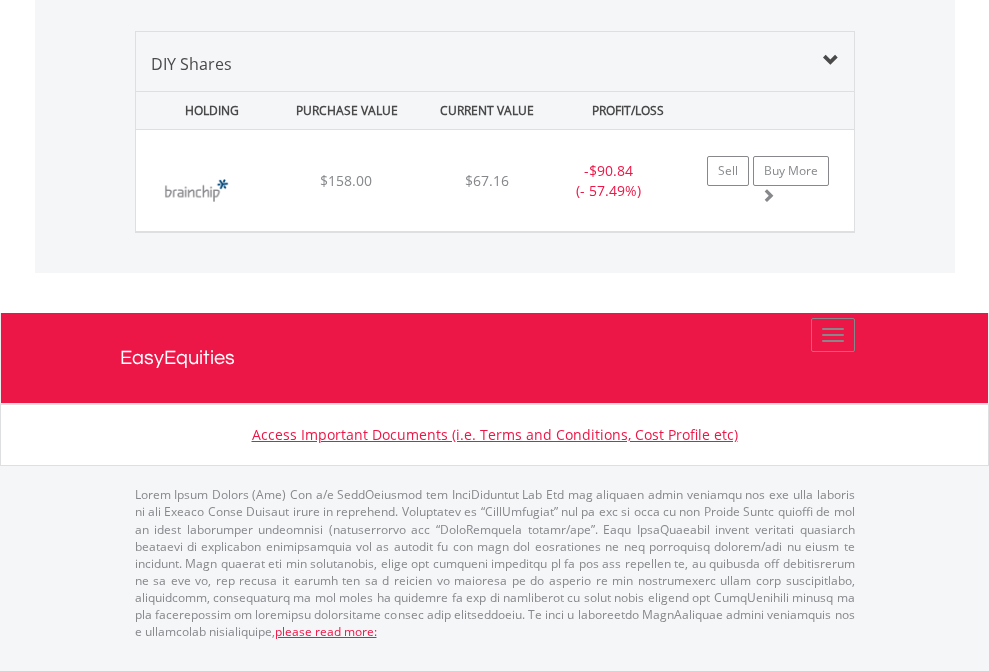 scroll, scrollTop: 2225, scrollLeft: 0, axis: vertical 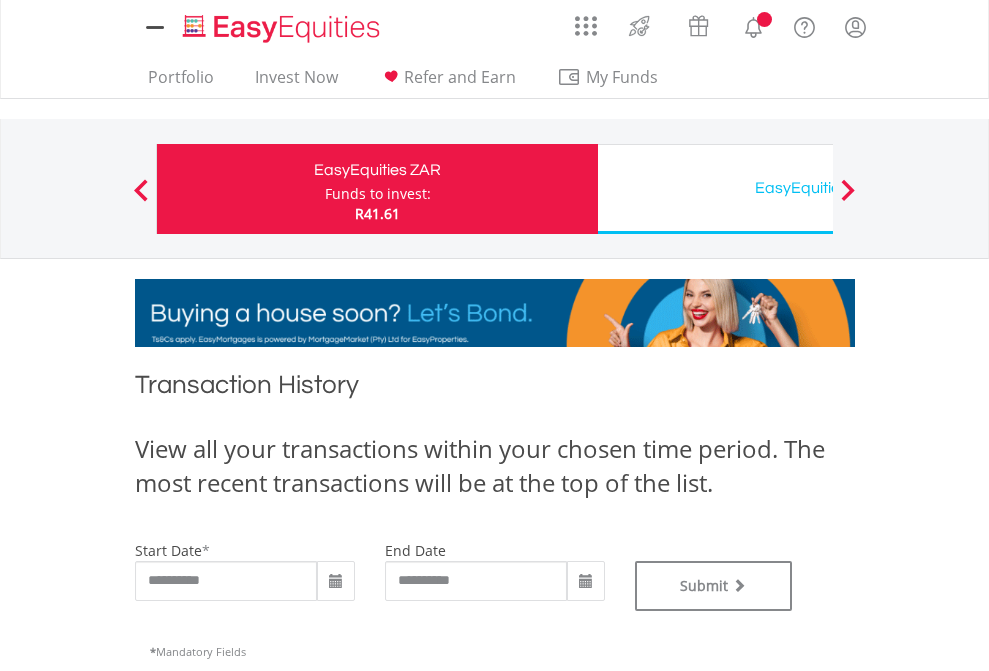 type on "**********" 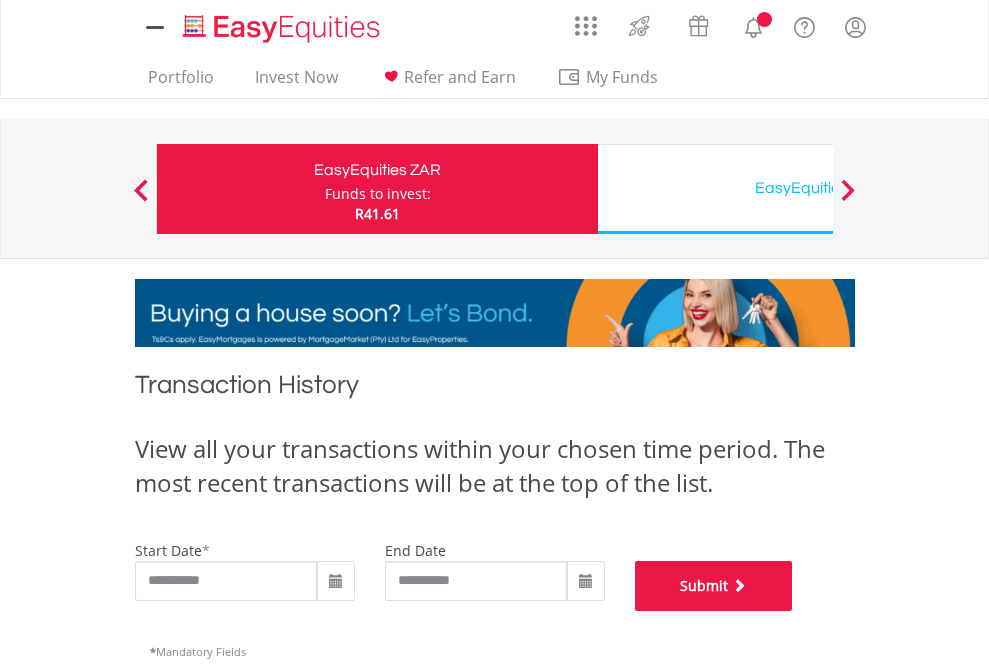 click on "Submit" at bounding box center [714, 586] 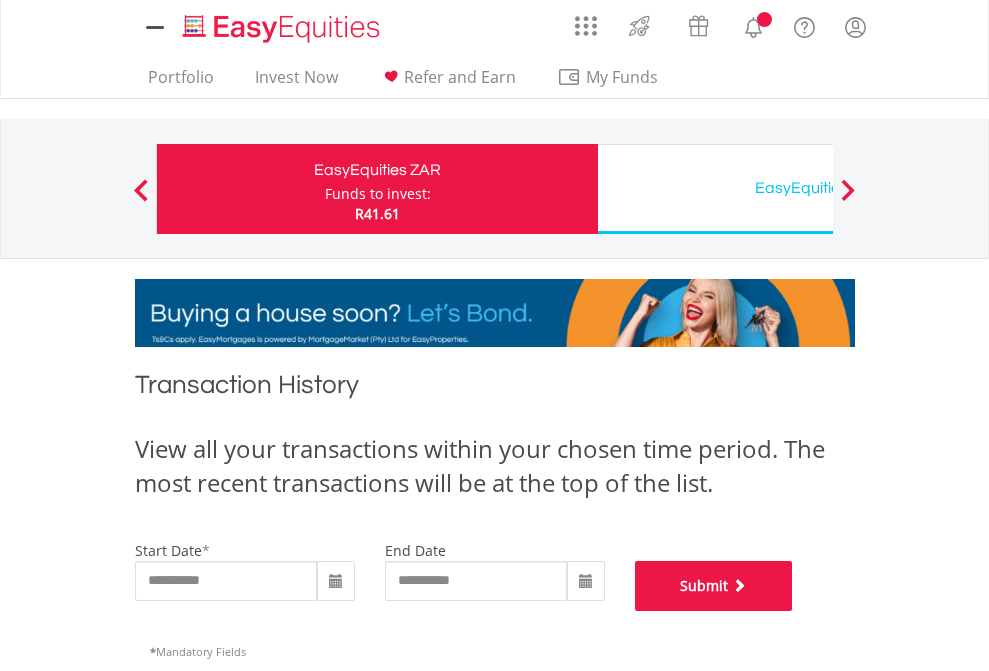 scroll, scrollTop: 811, scrollLeft: 0, axis: vertical 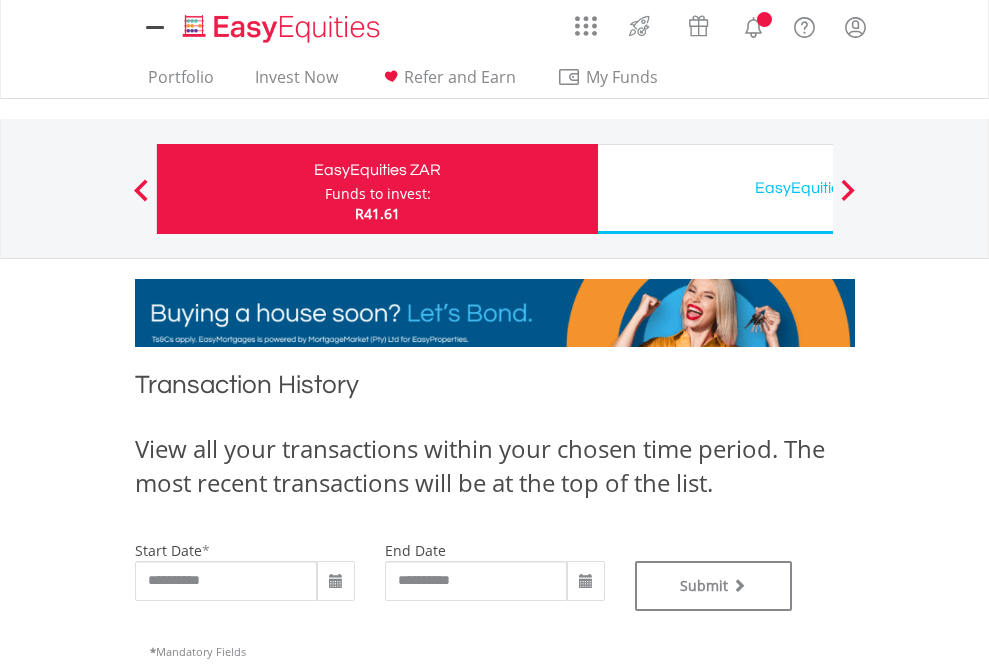 click on "EasyEquities USD" at bounding box center (818, 188) 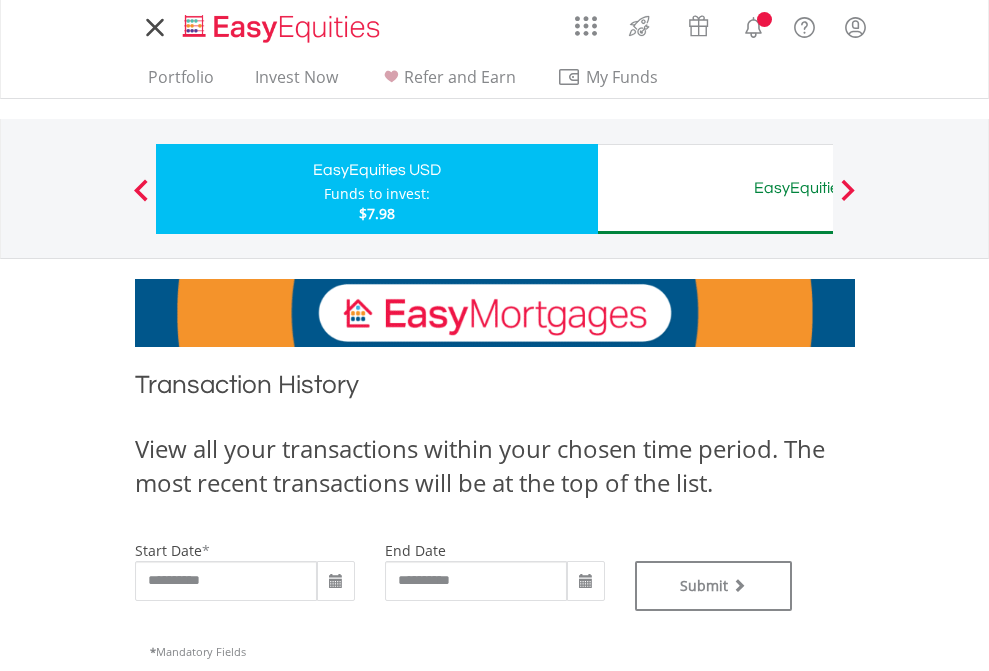 scroll, scrollTop: 0, scrollLeft: 0, axis: both 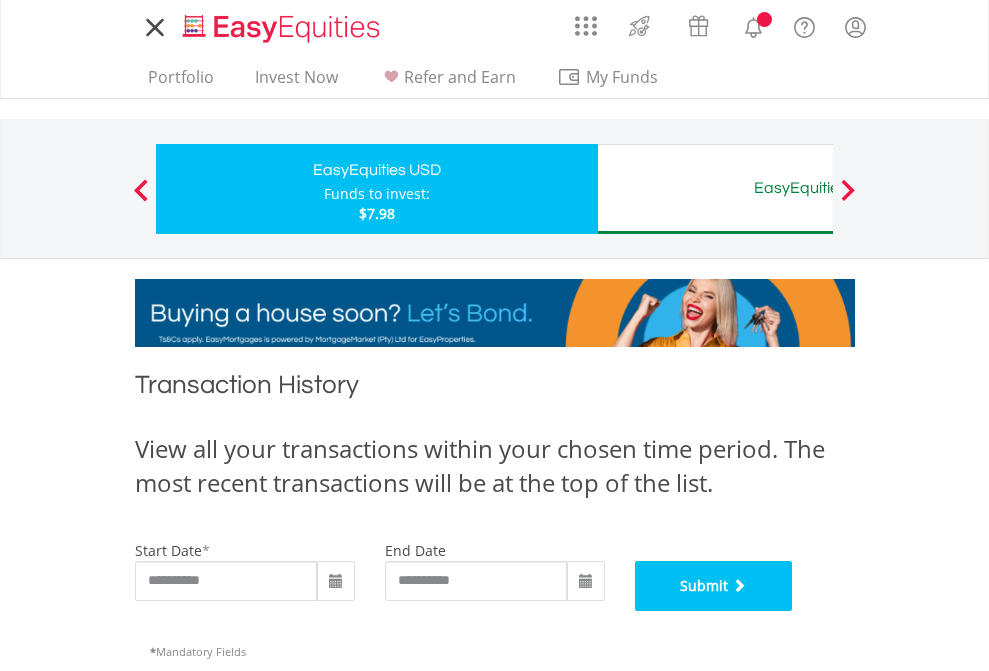 click on "Submit" at bounding box center (714, 586) 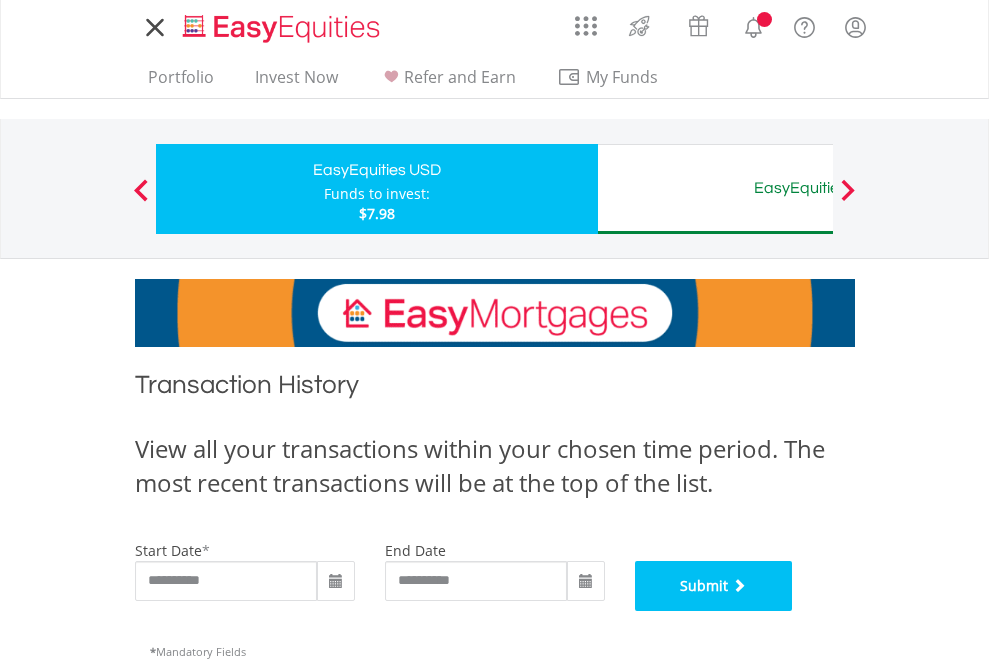 scroll, scrollTop: 811, scrollLeft: 0, axis: vertical 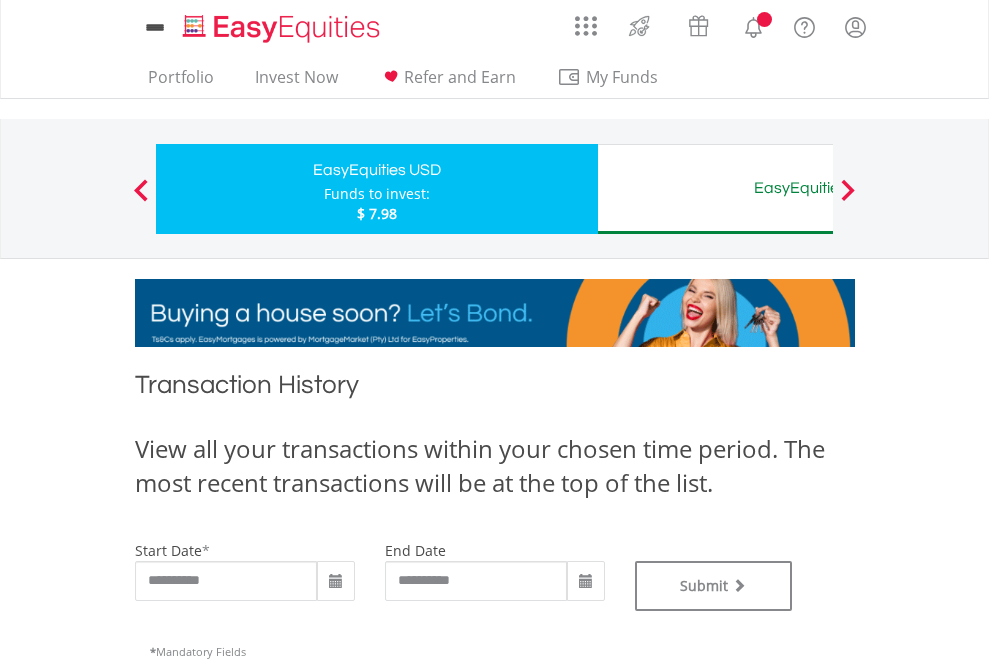 click on "EasyEquities AUD" at bounding box center (818, 188) 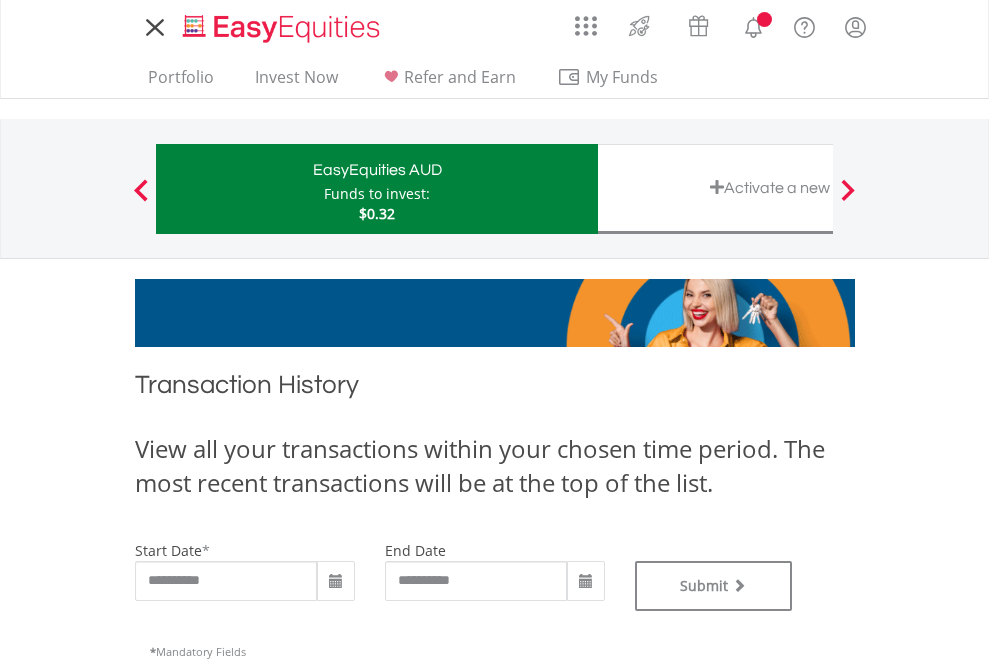 scroll, scrollTop: 0, scrollLeft: 0, axis: both 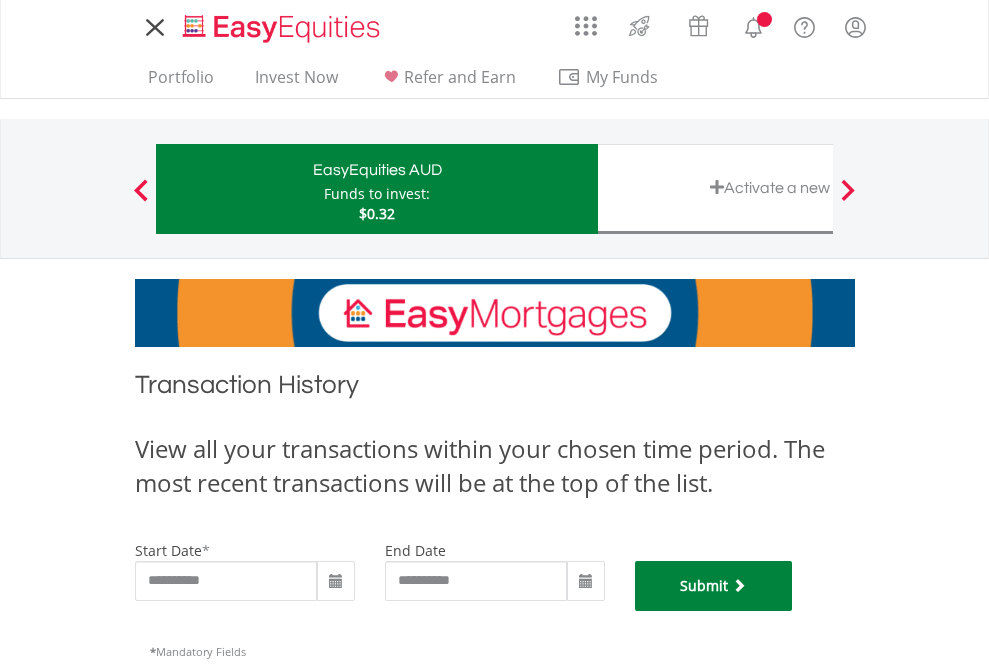 click on "Submit" at bounding box center (714, 586) 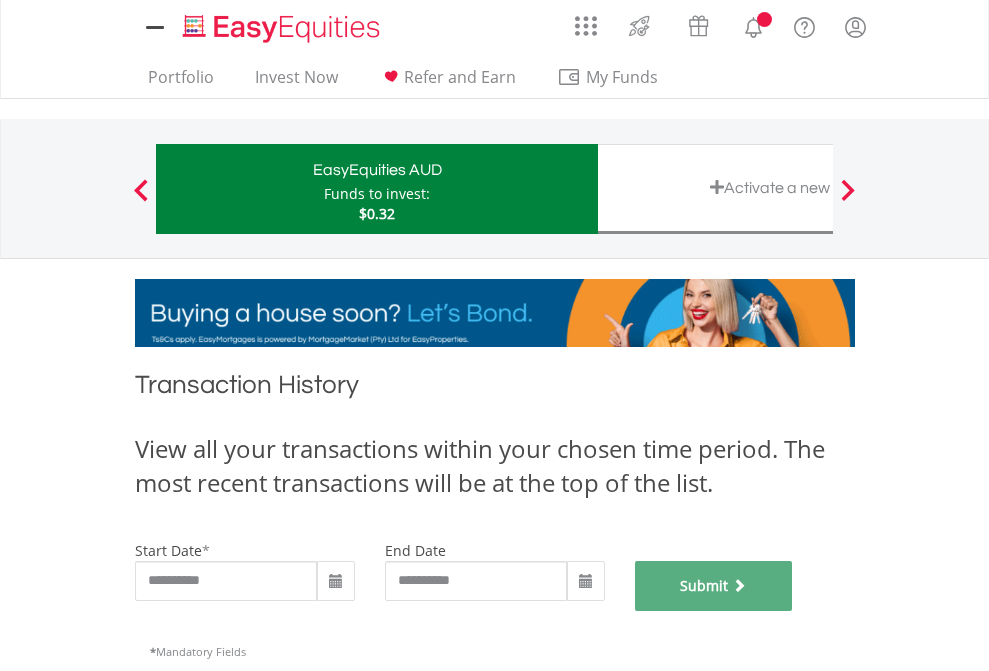 scroll, scrollTop: 811, scrollLeft: 0, axis: vertical 